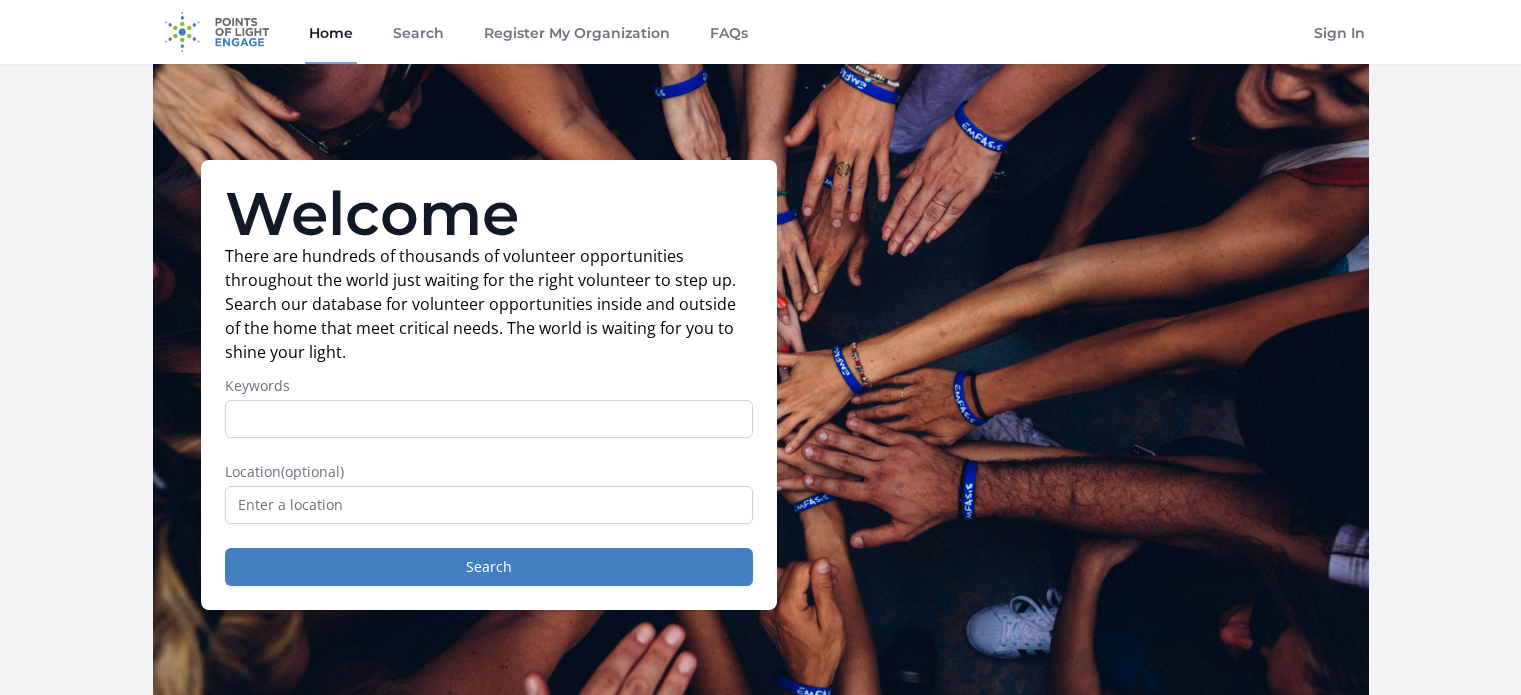 scroll, scrollTop: 0, scrollLeft: 0, axis: both 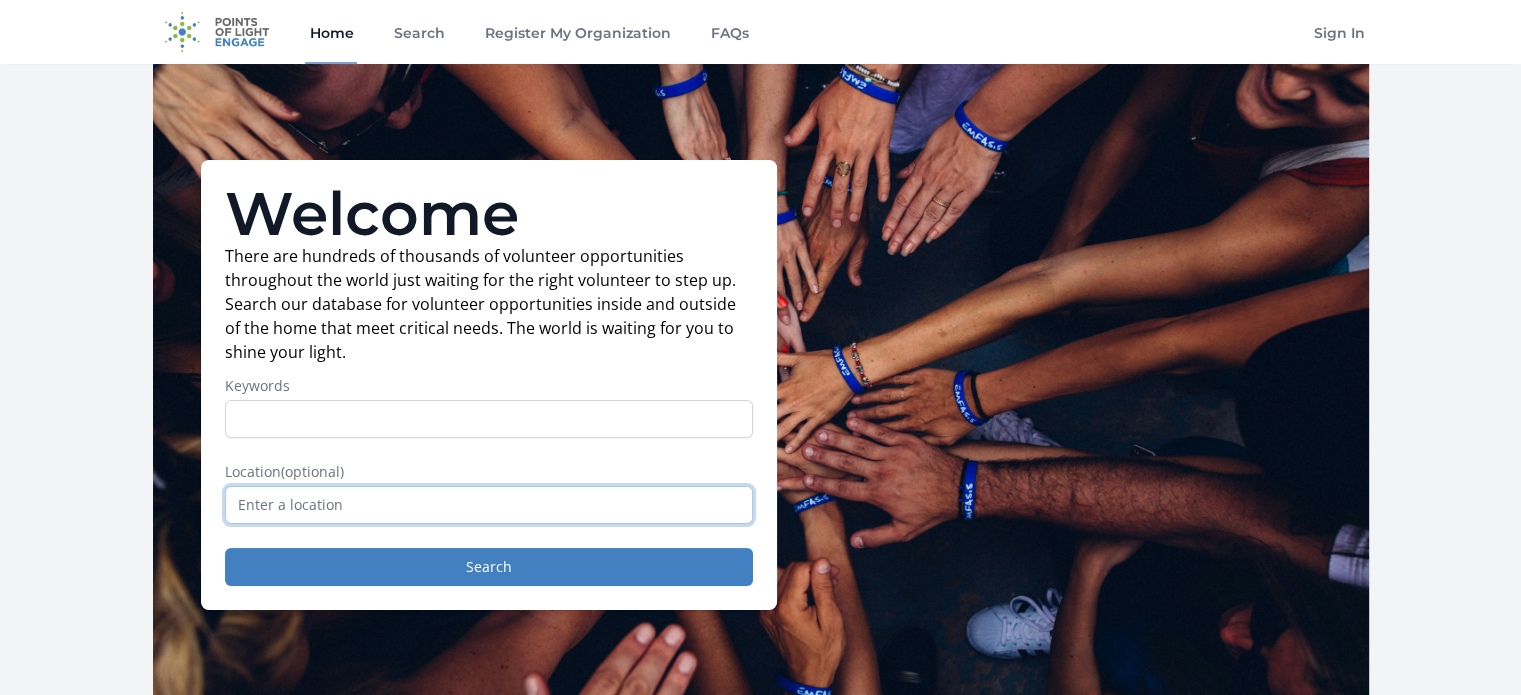 click at bounding box center (489, 505) 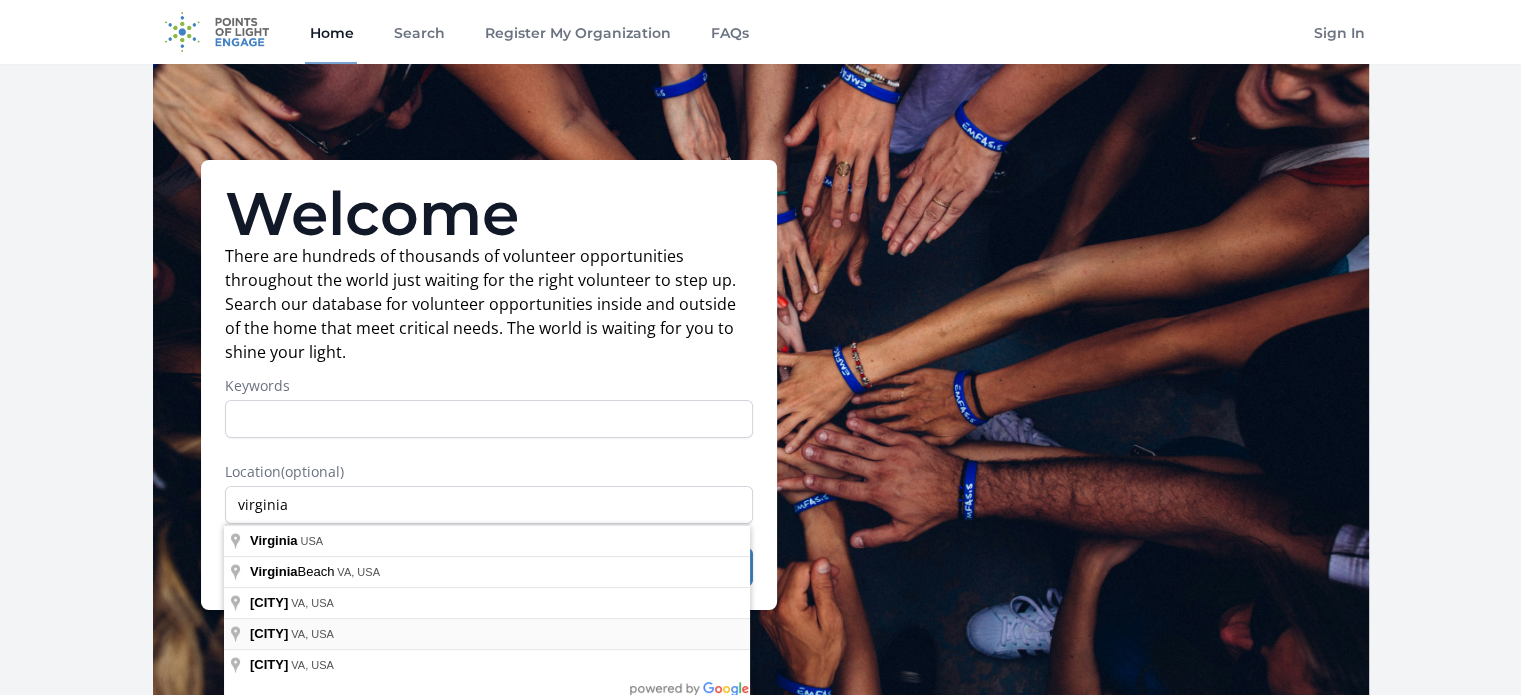 type on "[CITY], [STATE], USA" 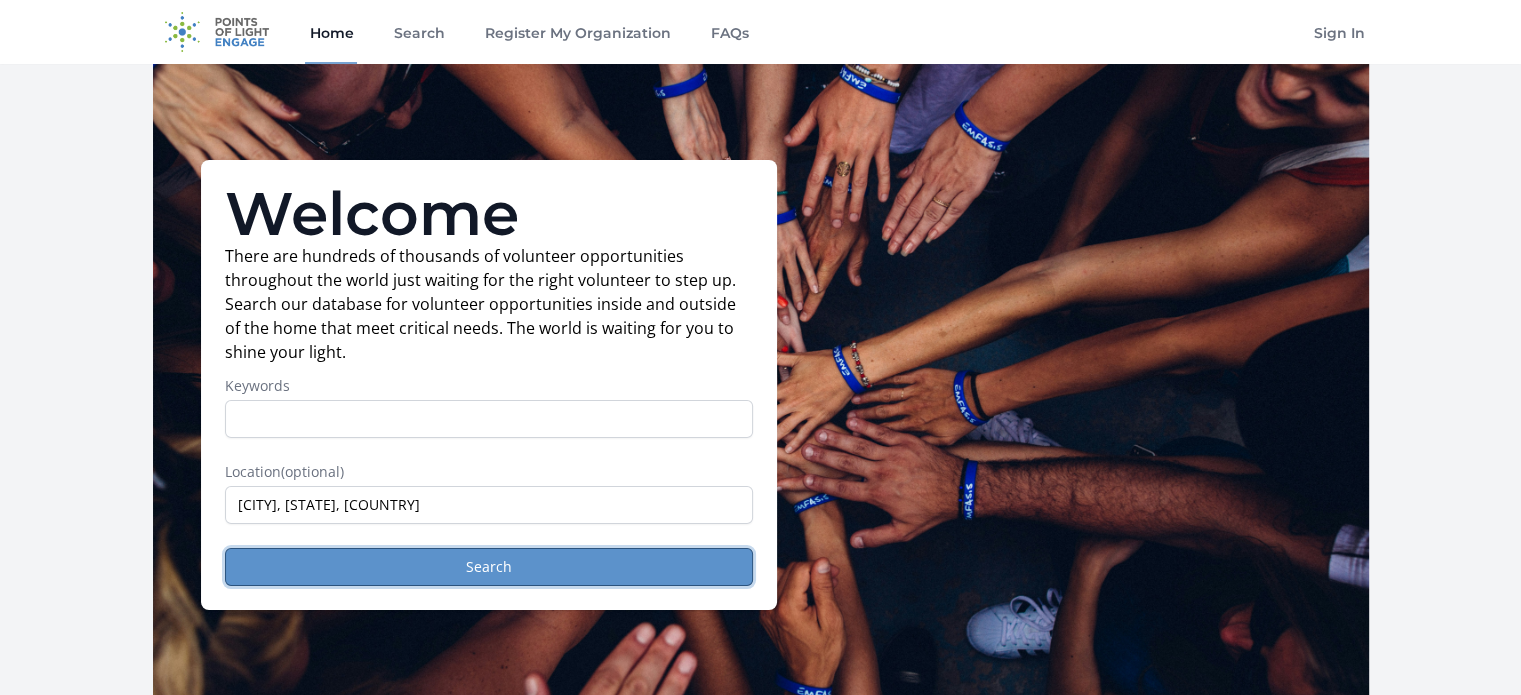 click on "Search" at bounding box center [489, 567] 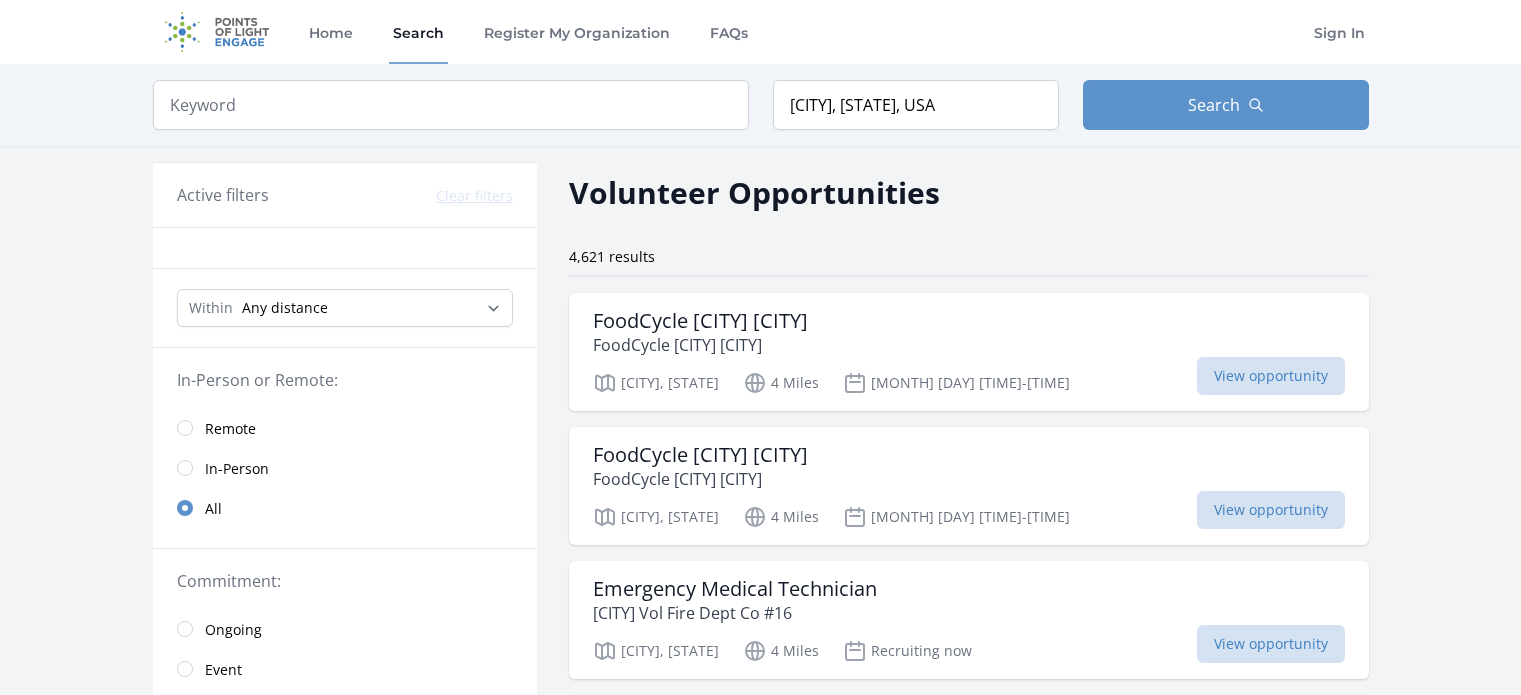 scroll, scrollTop: 0, scrollLeft: 0, axis: both 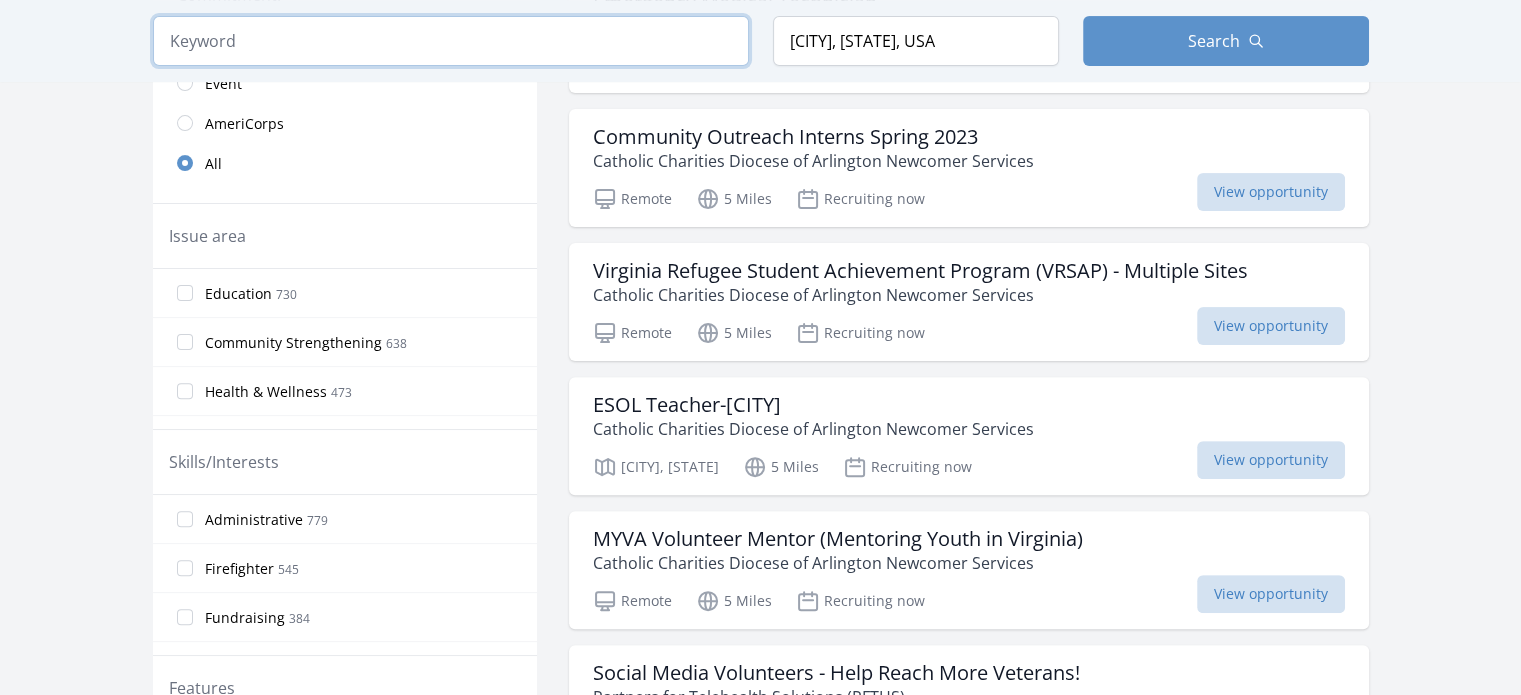 click at bounding box center (451, 41) 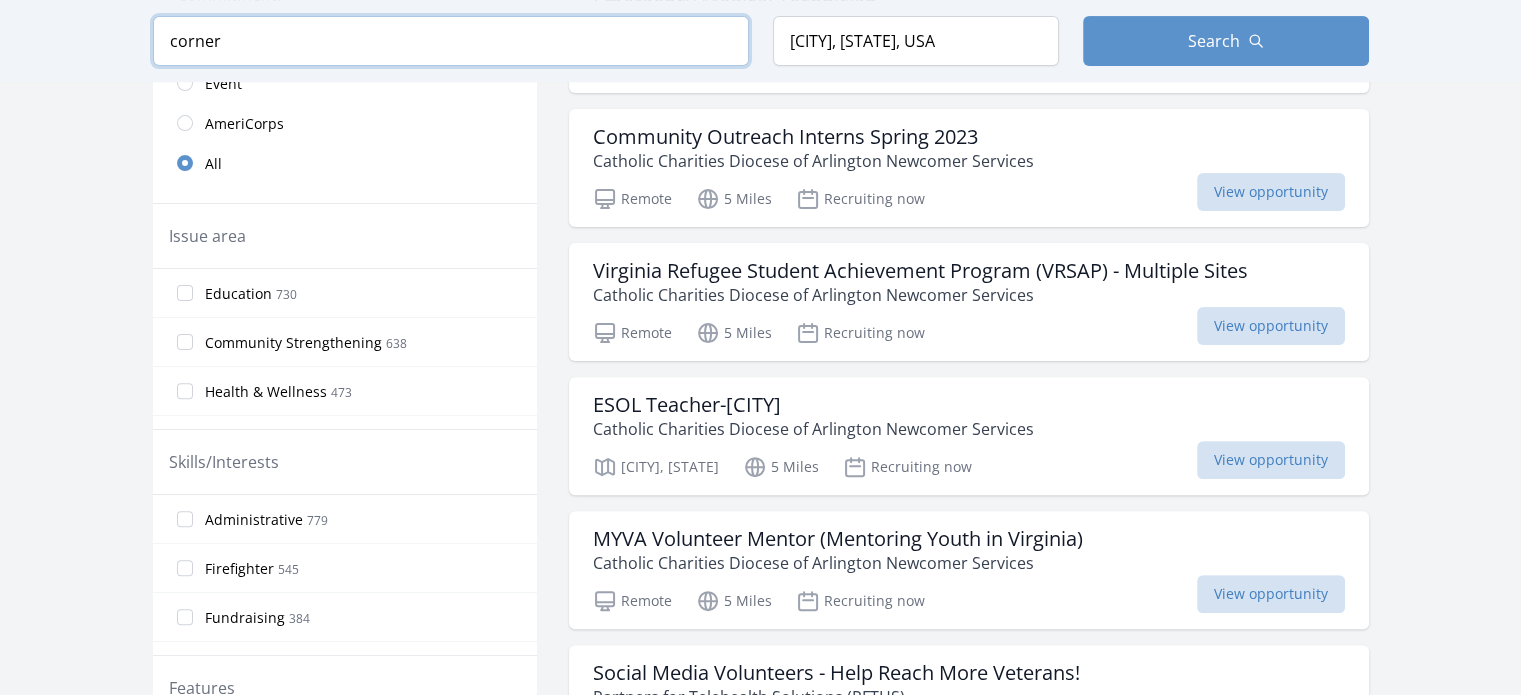 scroll, scrollTop: 610, scrollLeft: 0, axis: vertical 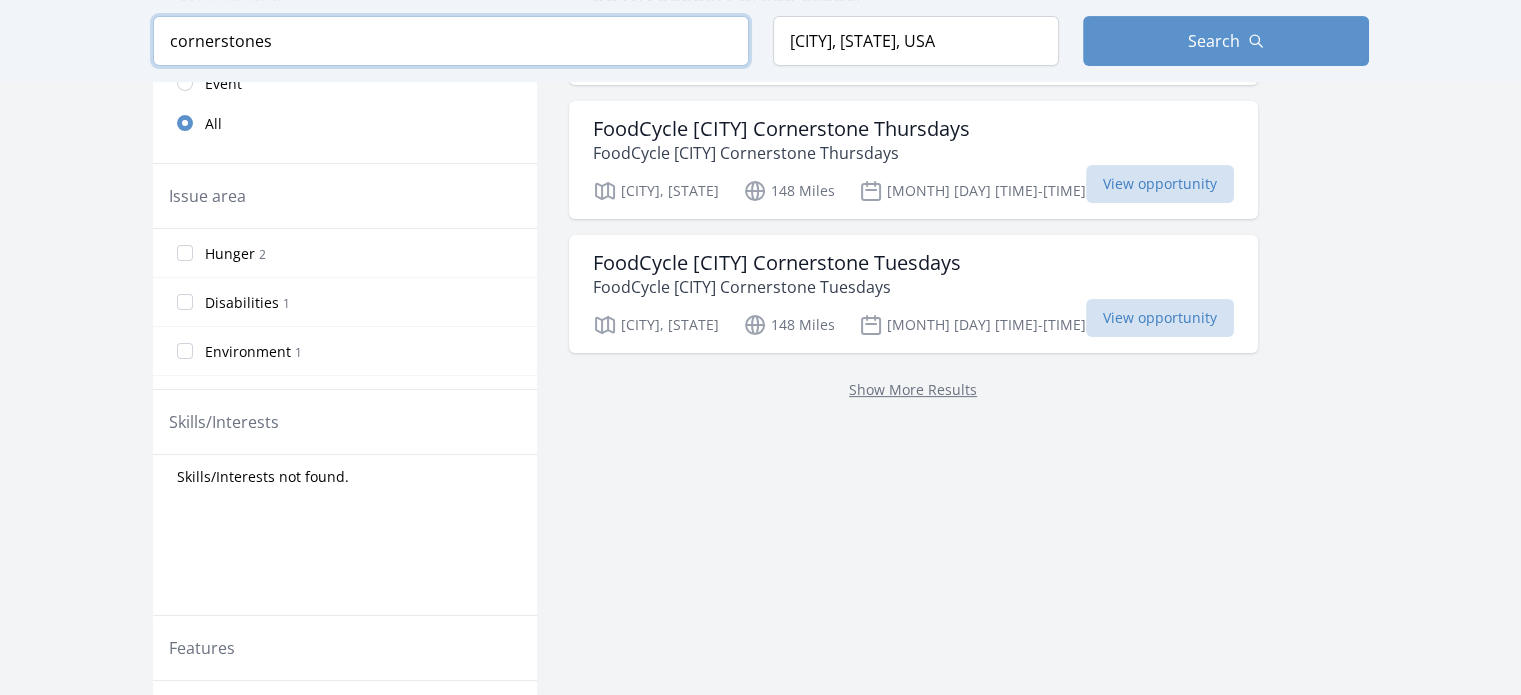 type on "cornerstones" 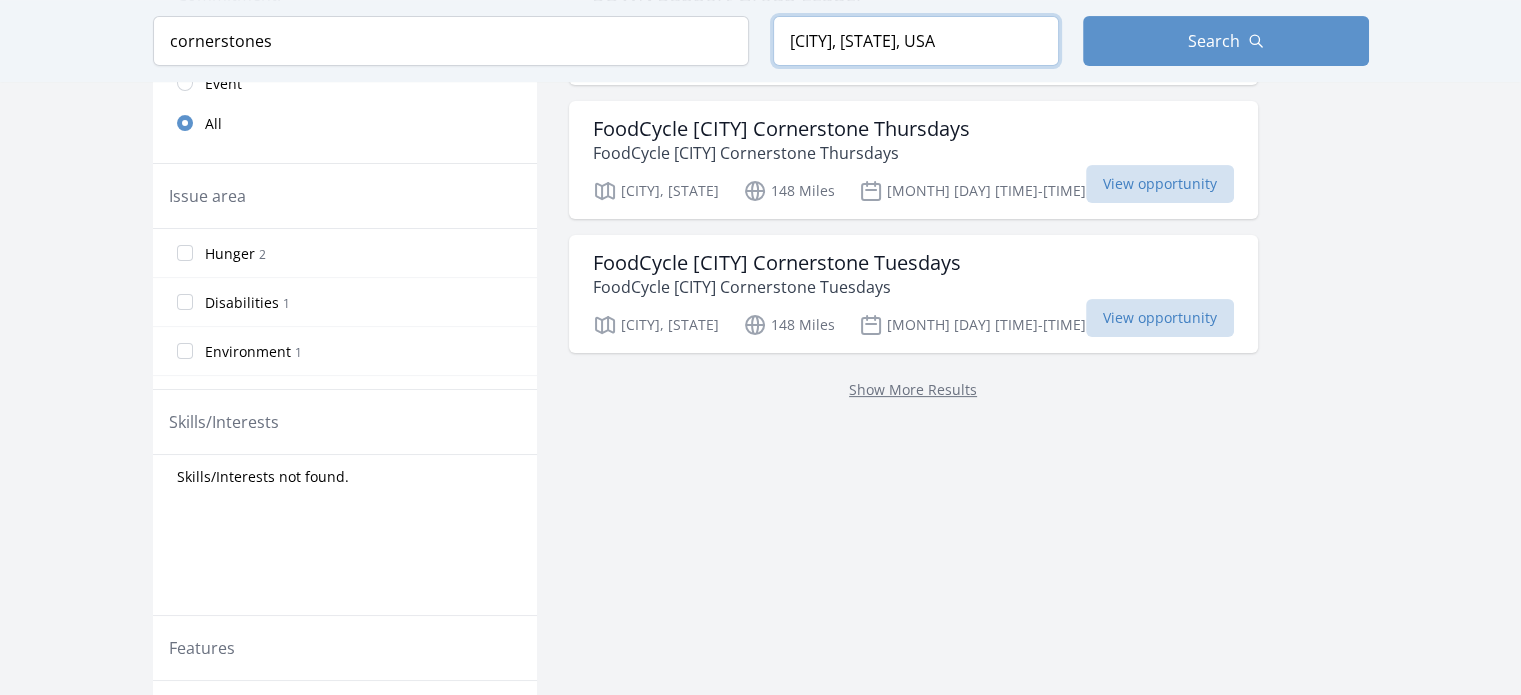 click on "[CITY], [STATE], USA" at bounding box center [916, 41] 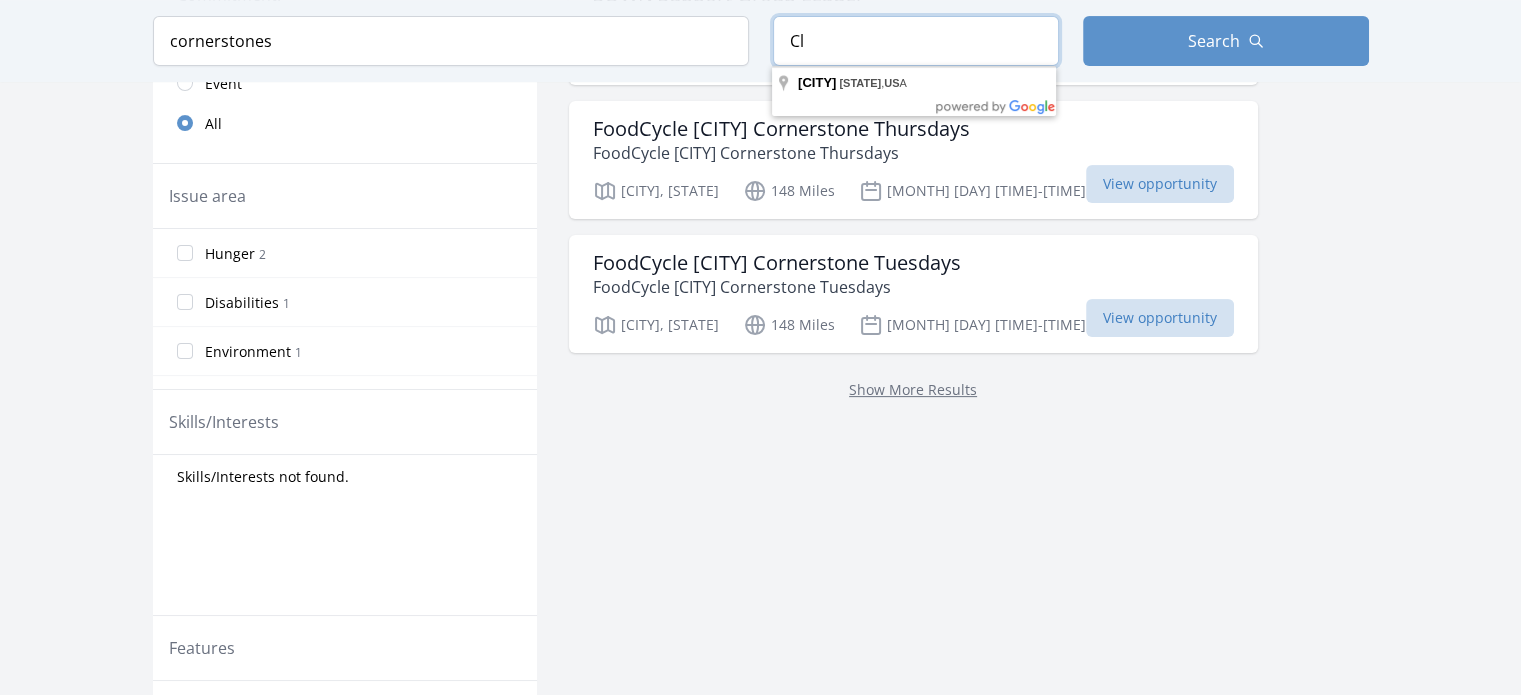 type on "C" 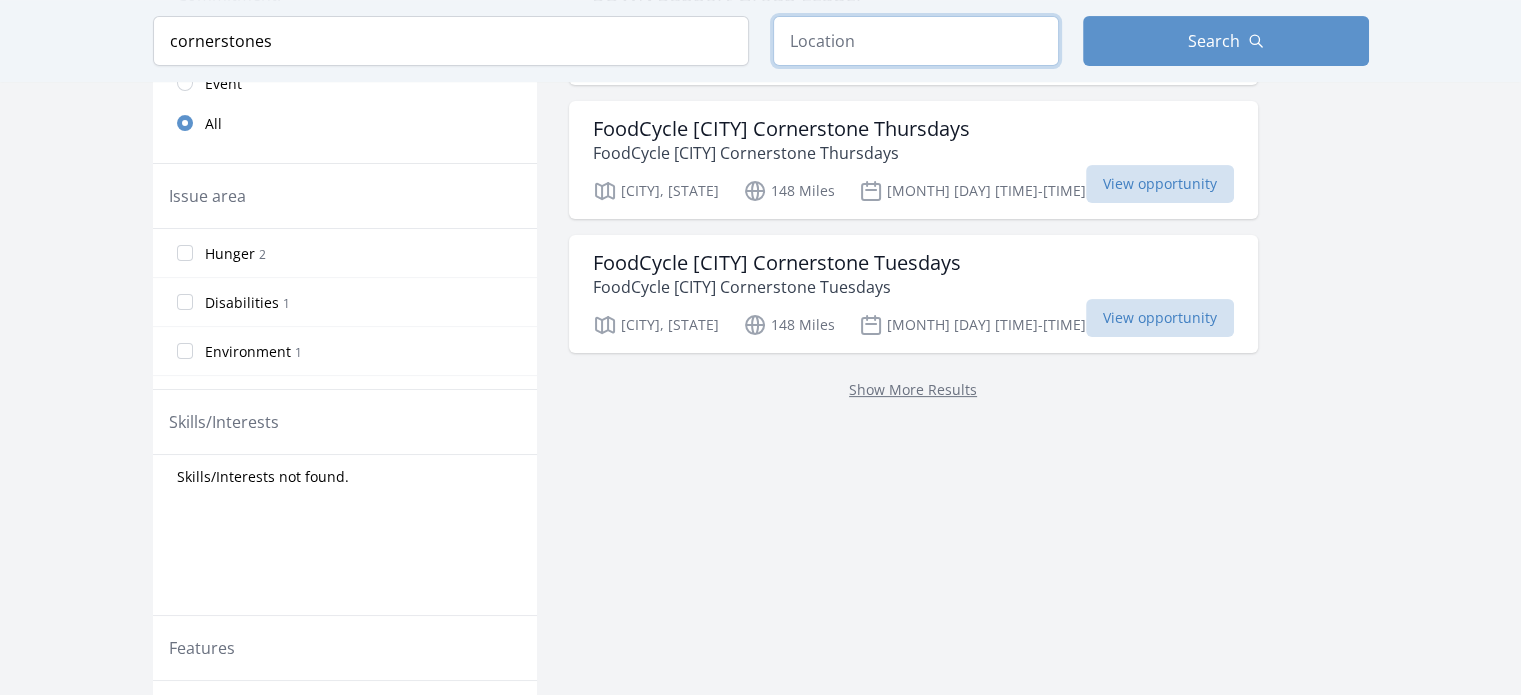 click at bounding box center (916, 41) 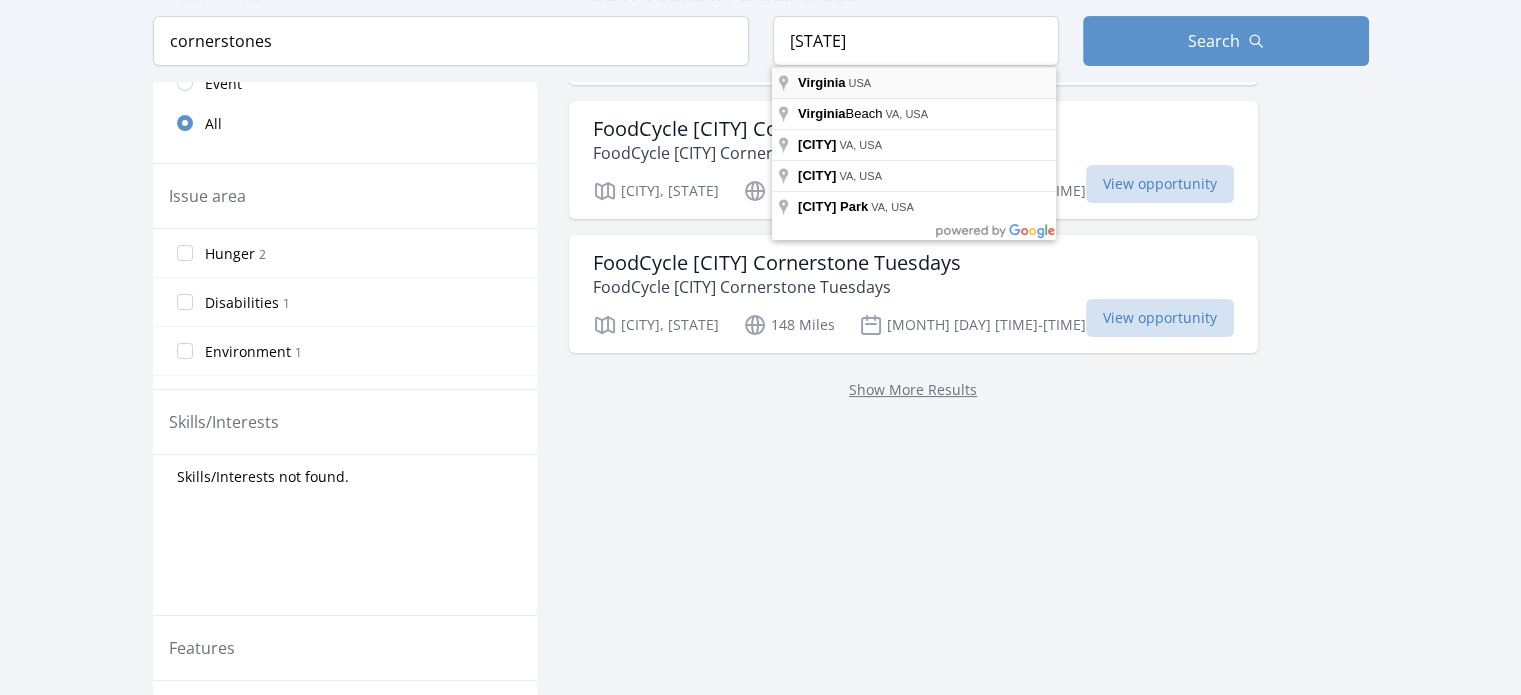 type on "[STATE], USA" 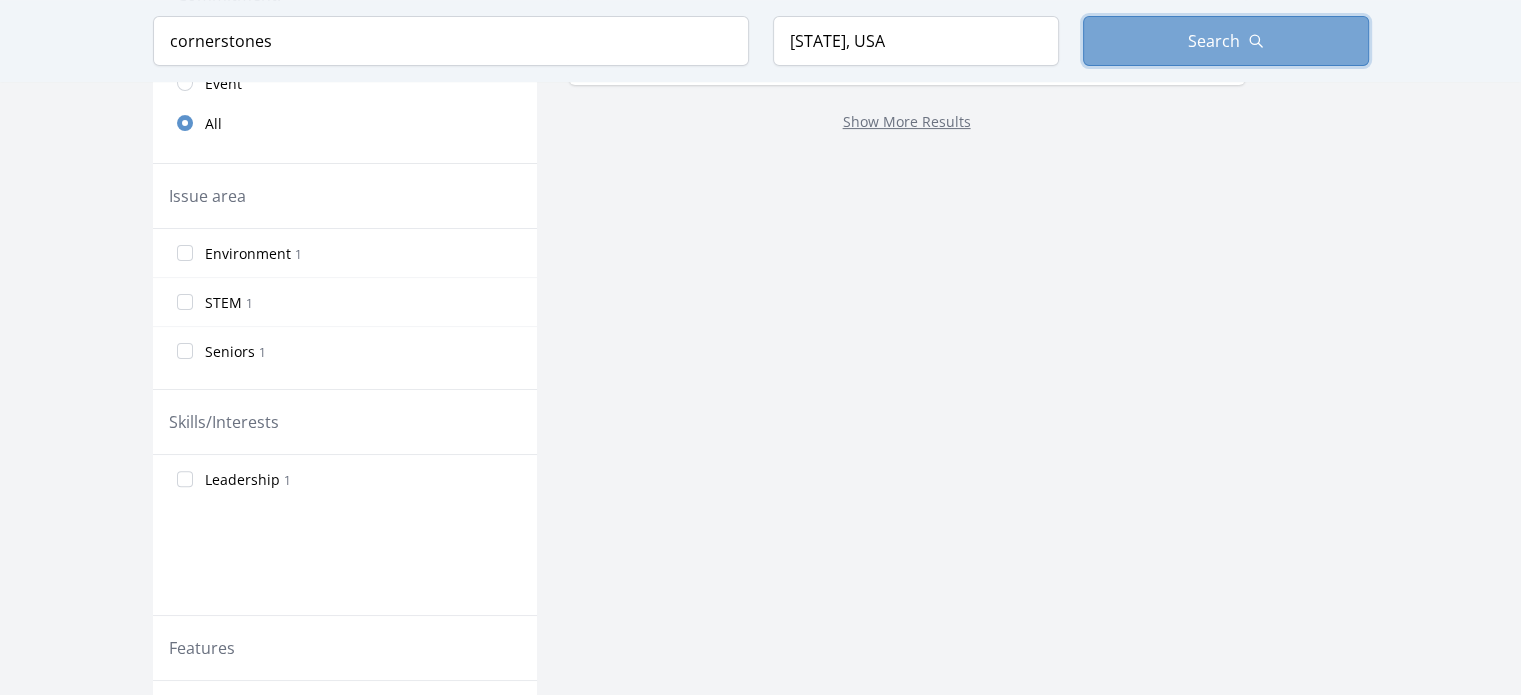click on "Search" at bounding box center [1214, 41] 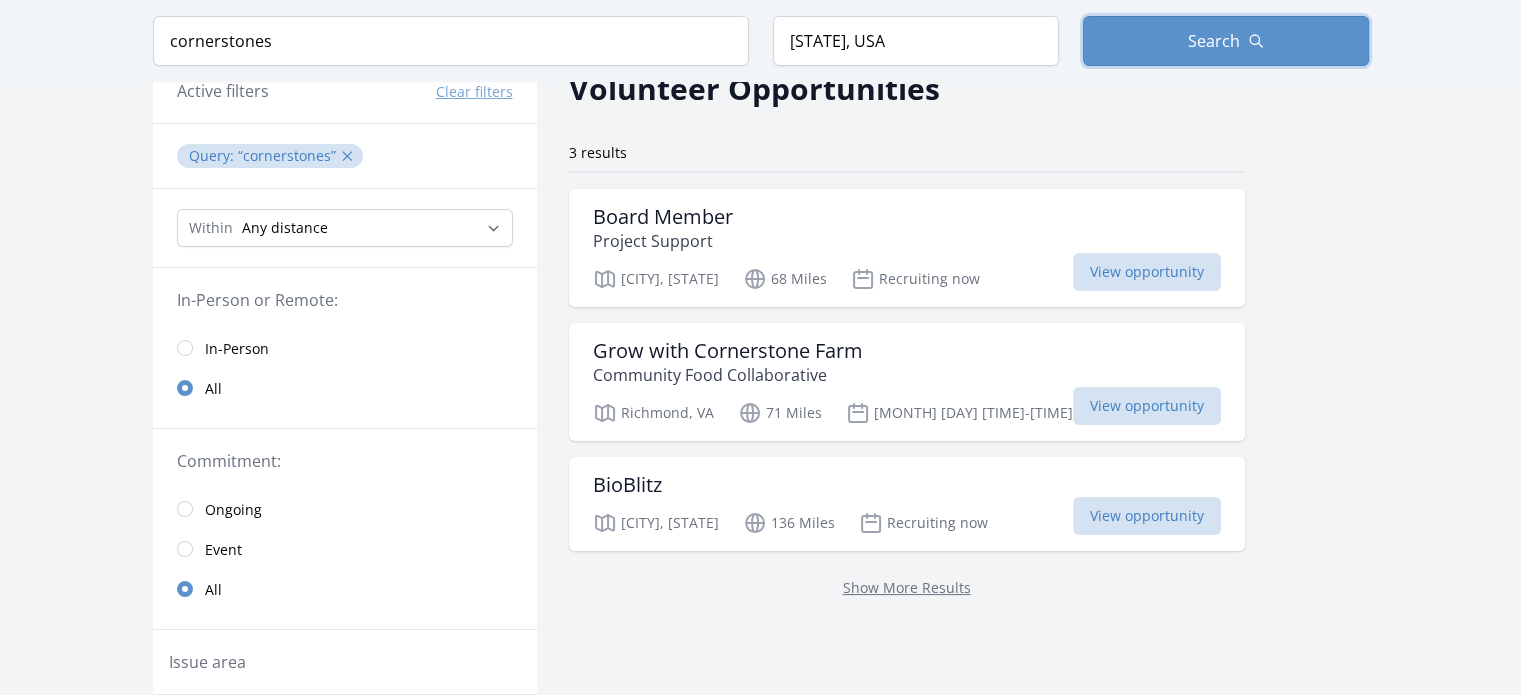 scroll, scrollTop: 148, scrollLeft: 0, axis: vertical 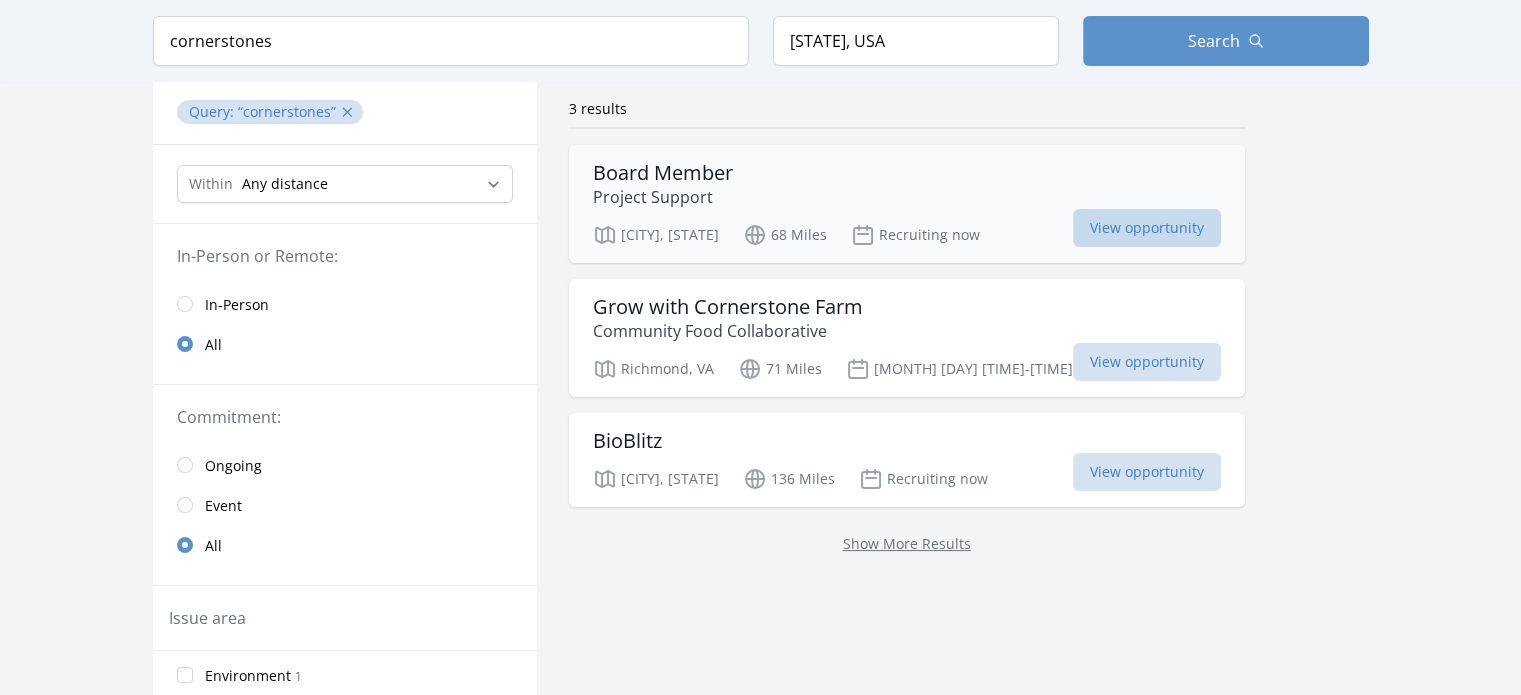 click on "View opportunity" at bounding box center (1147, 228) 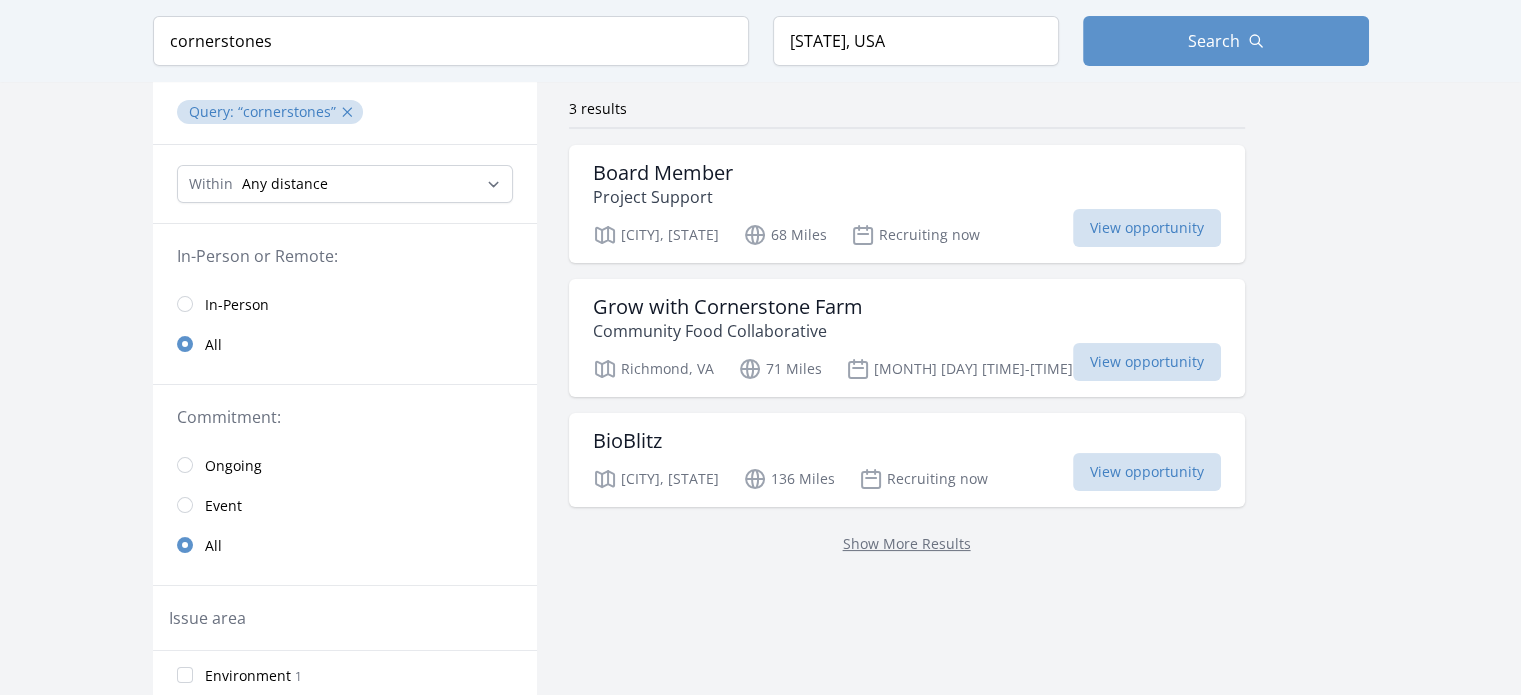 scroll, scrollTop: 0, scrollLeft: 0, axis: both 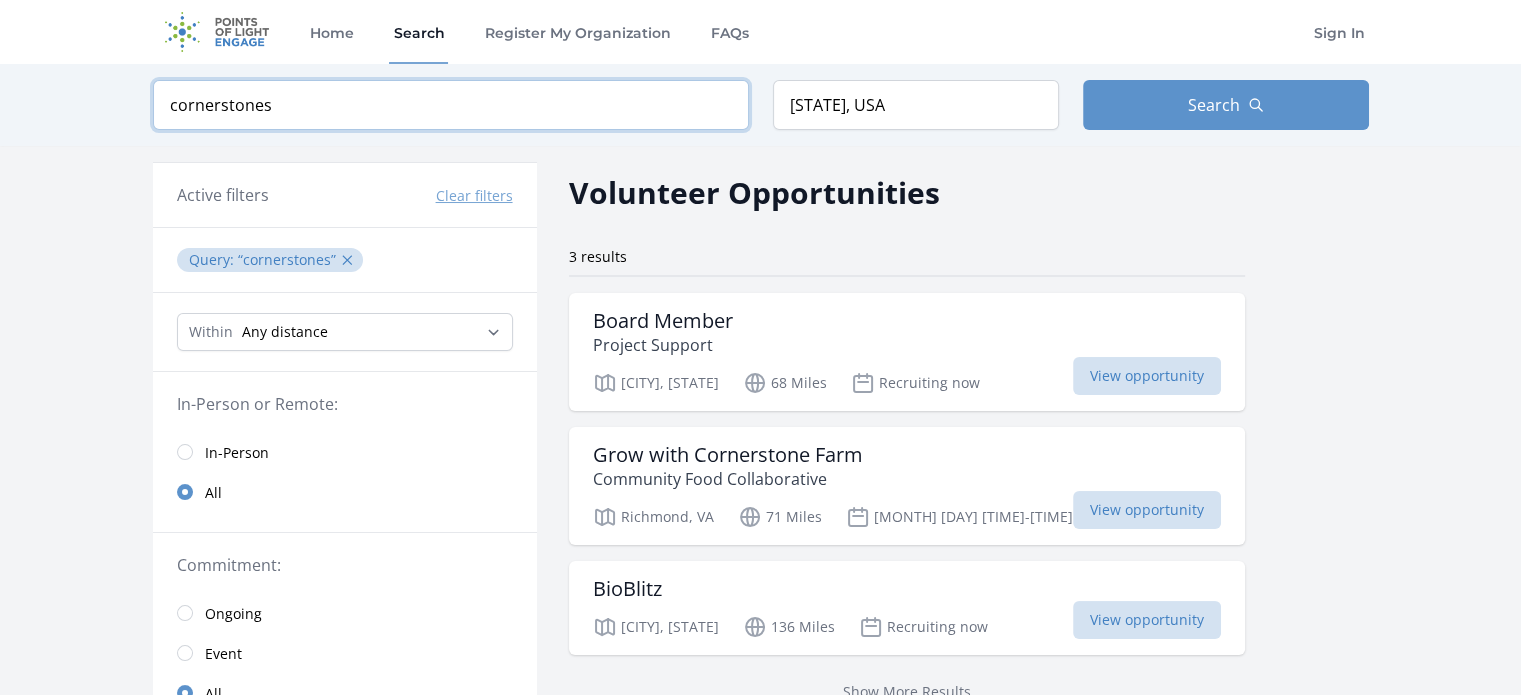 click on "cornerstones" at bounding box center [451, 105] 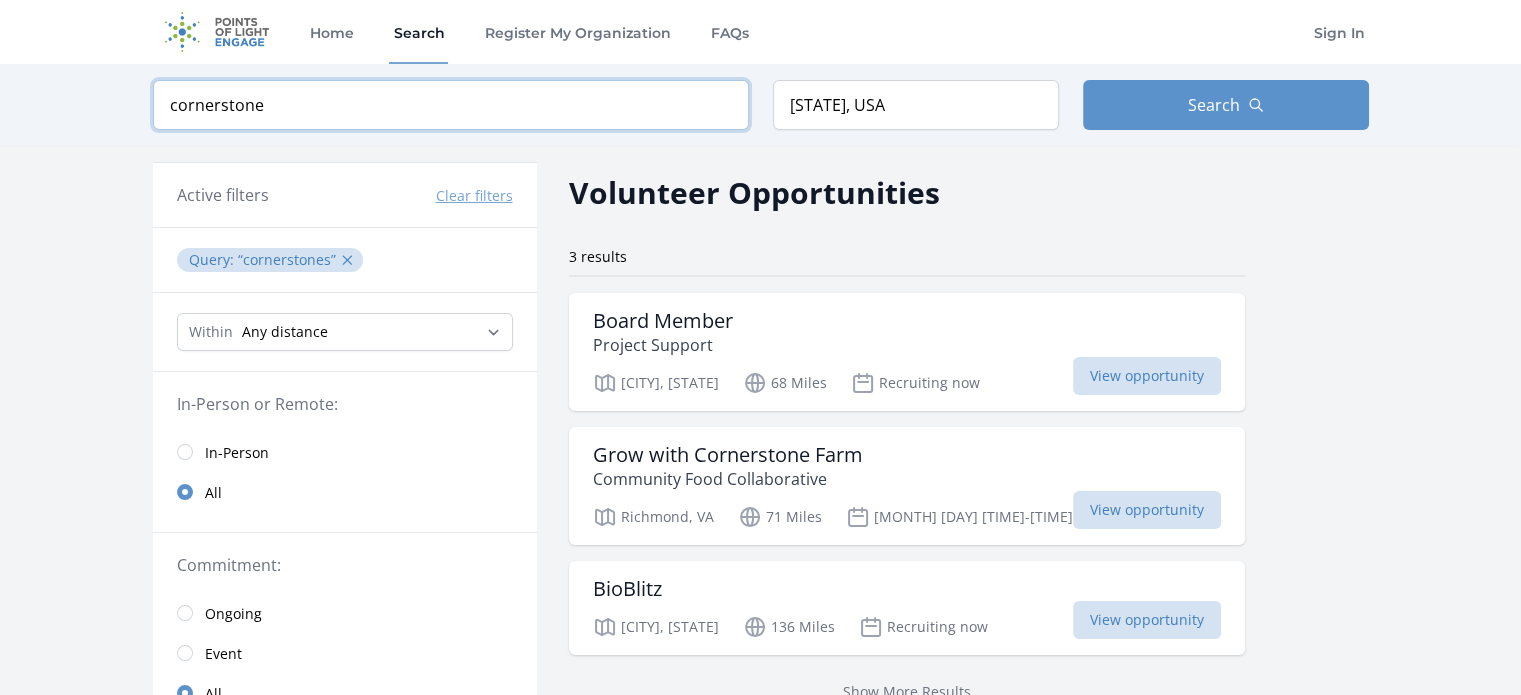 click at bounding box center [0, 0] 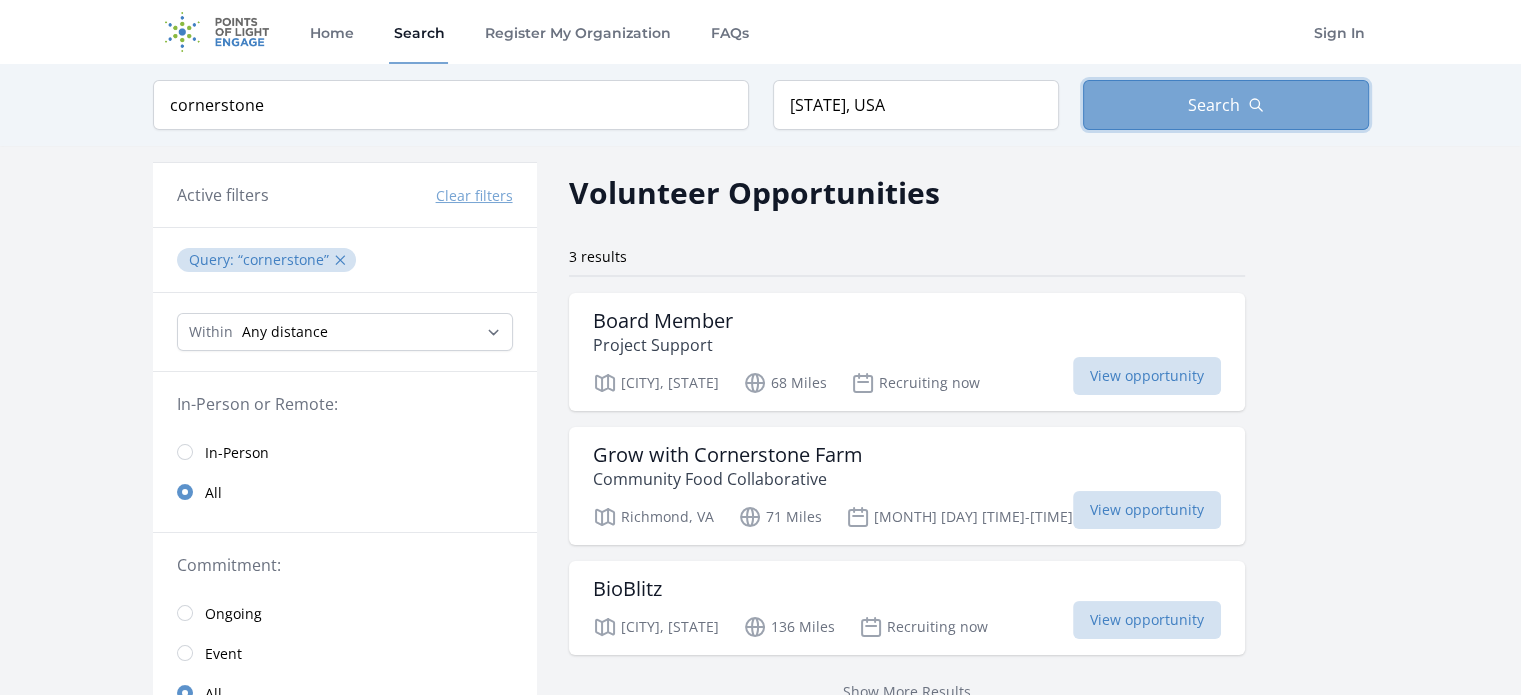 click on "Search" at bounding box center [1226, 105] 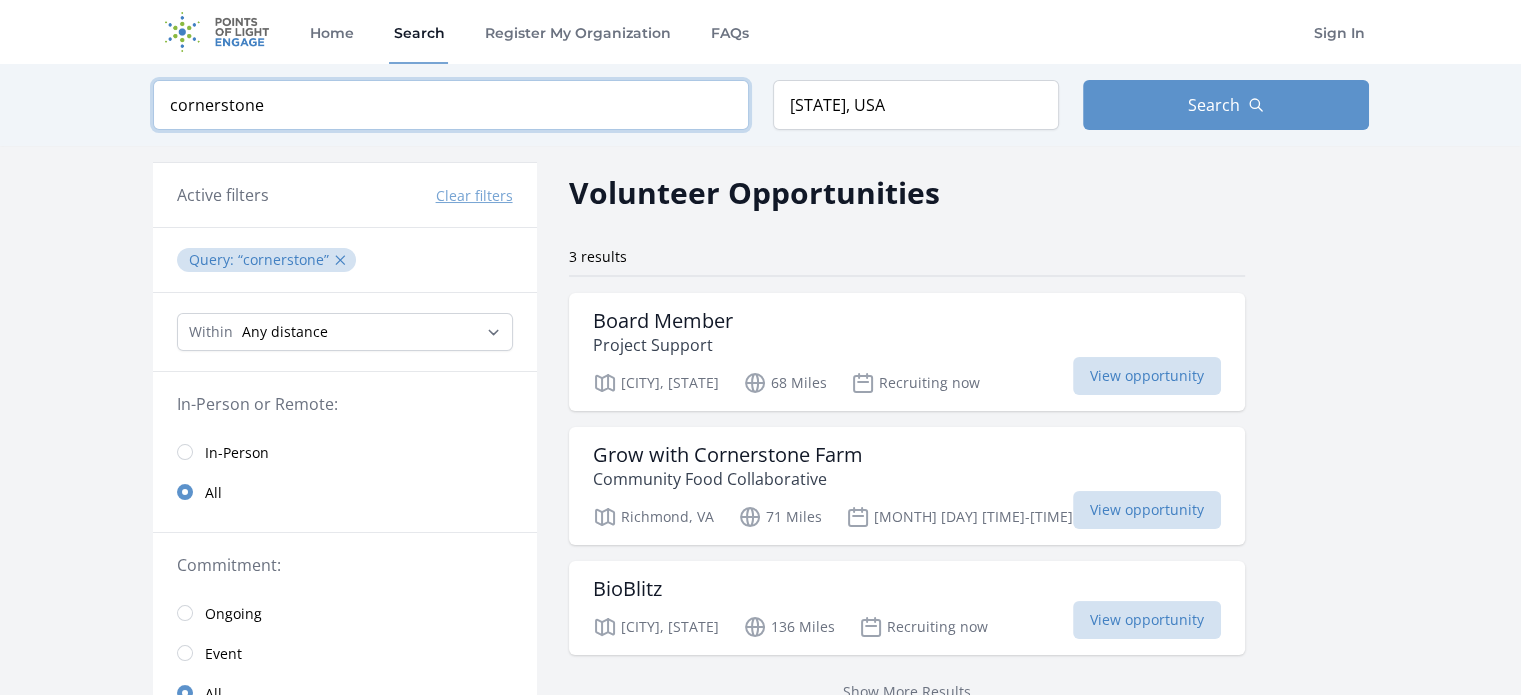 click on "cornerstone" at bounding box center [451, 105] 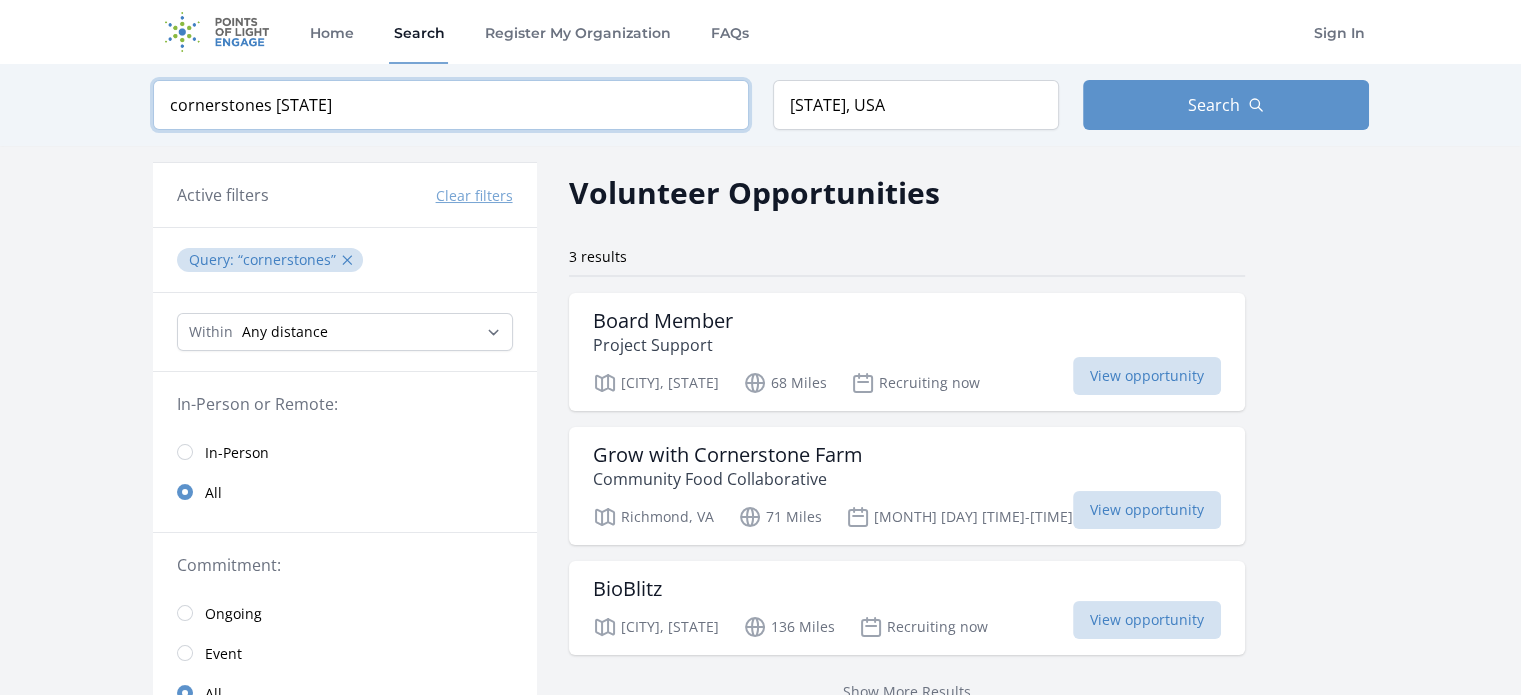 click at bounding box center [0, 0] 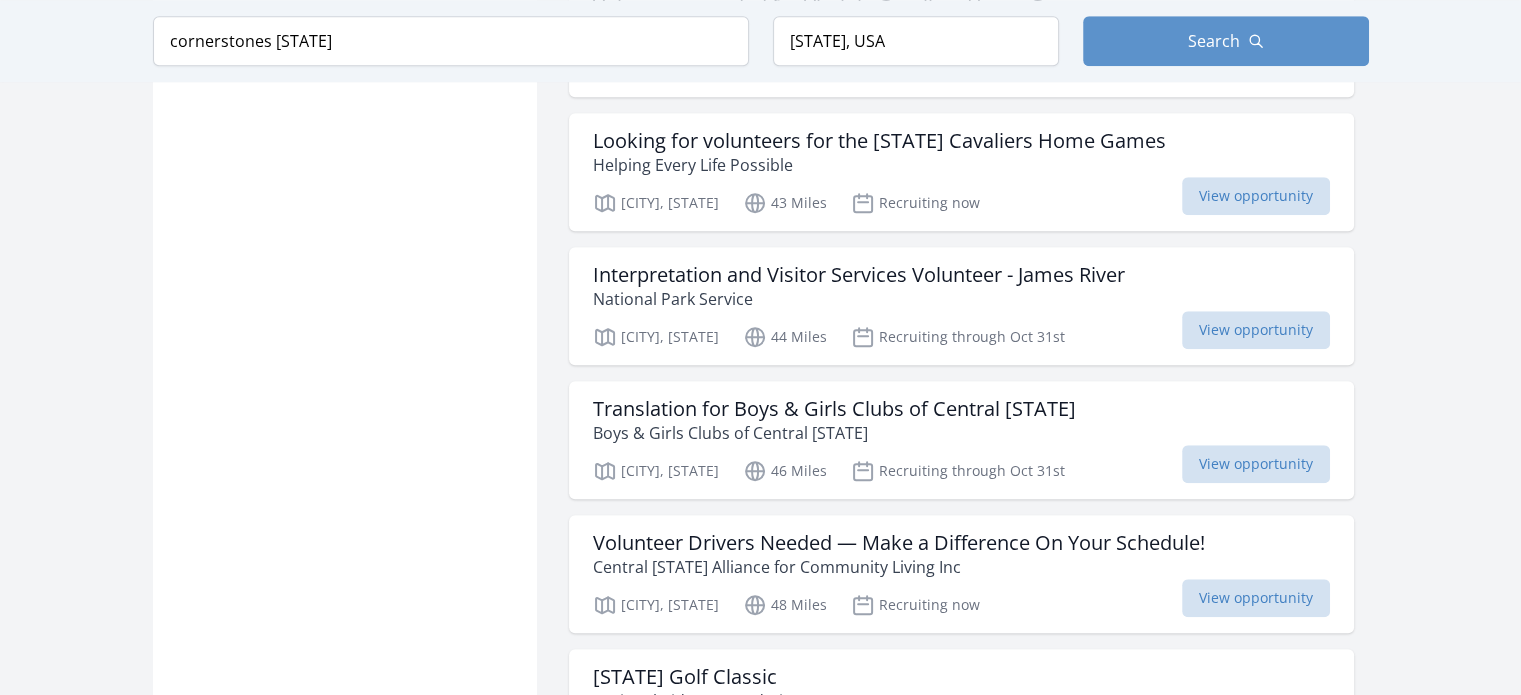 scroll, scrollTop: 1695, scrollLeft: 0, axis: vertical 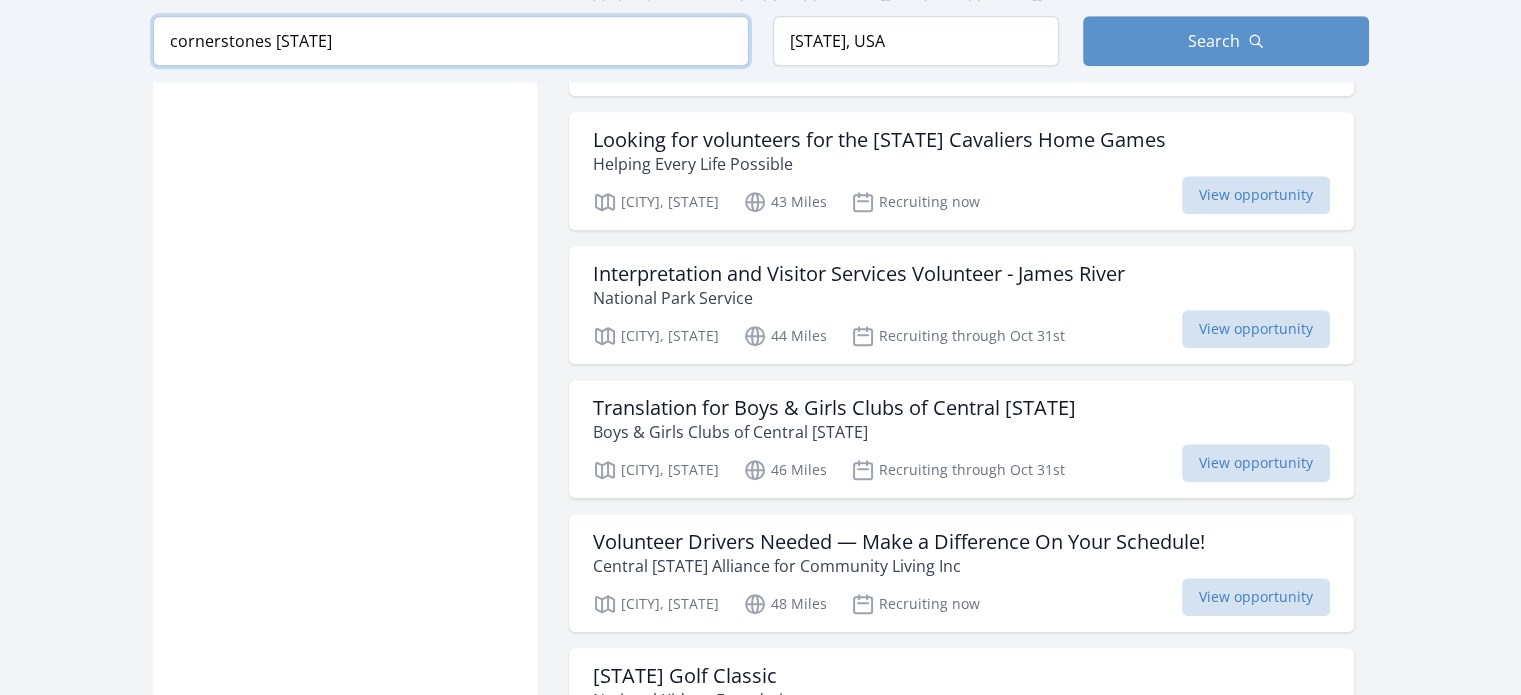 click on "cornerstones [STATE]" at bounding box center [451, 41] 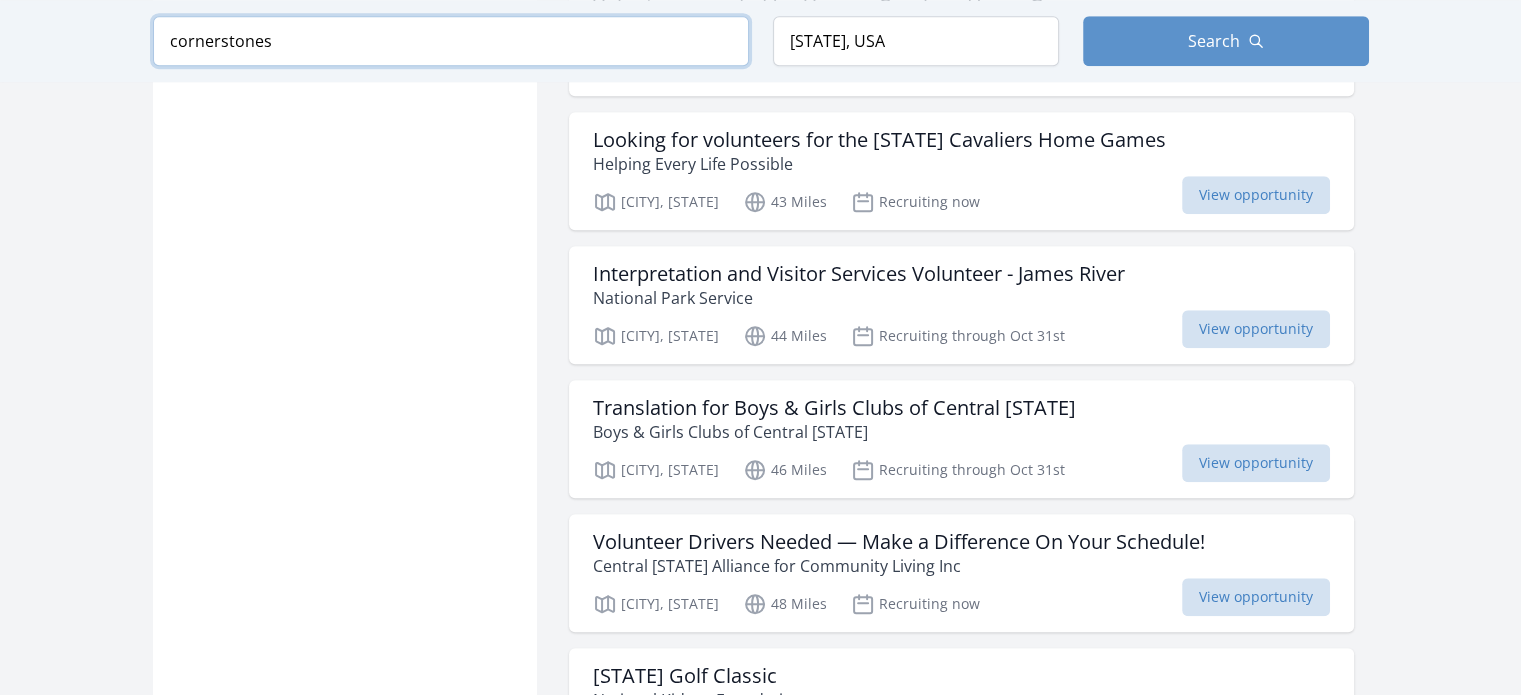 scroll, scrollTop: 1058, scrollLeft: 0, axis: vertical 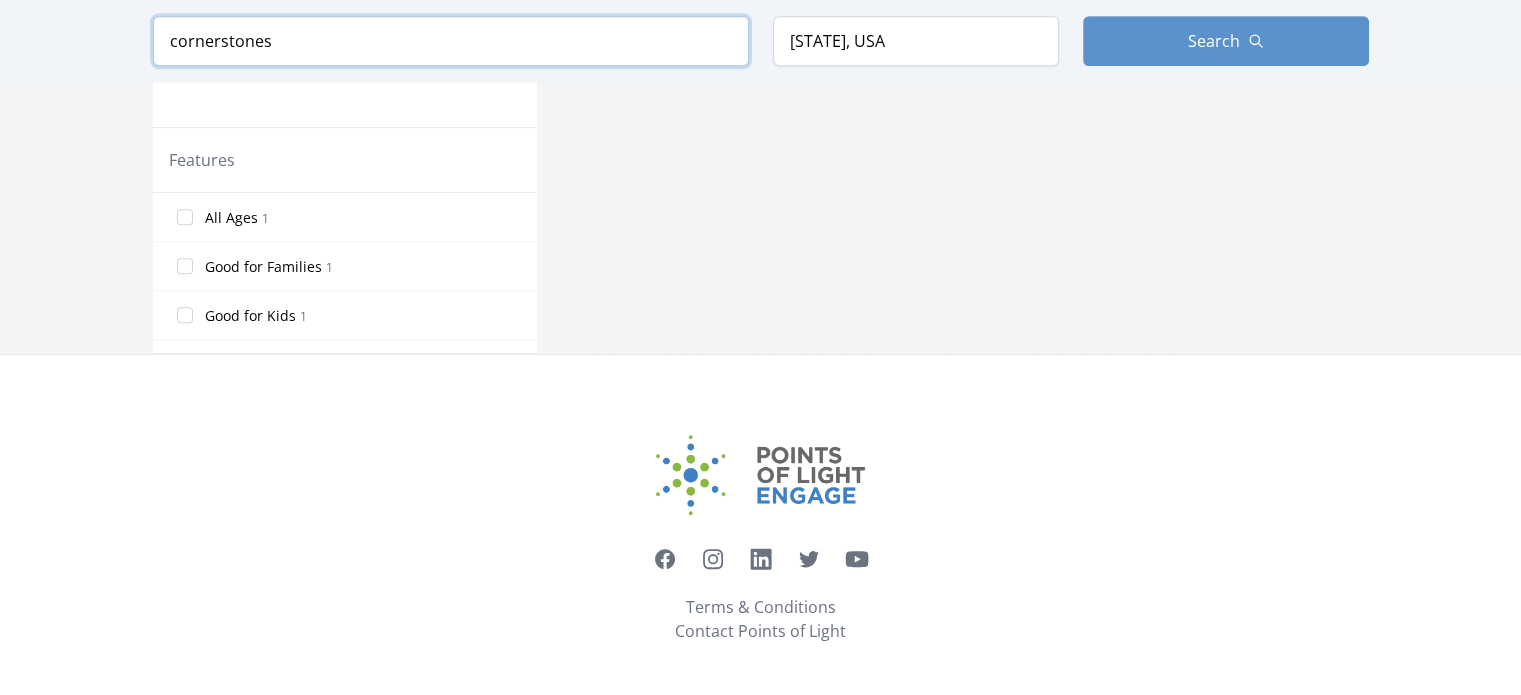 type on "cornerstones" 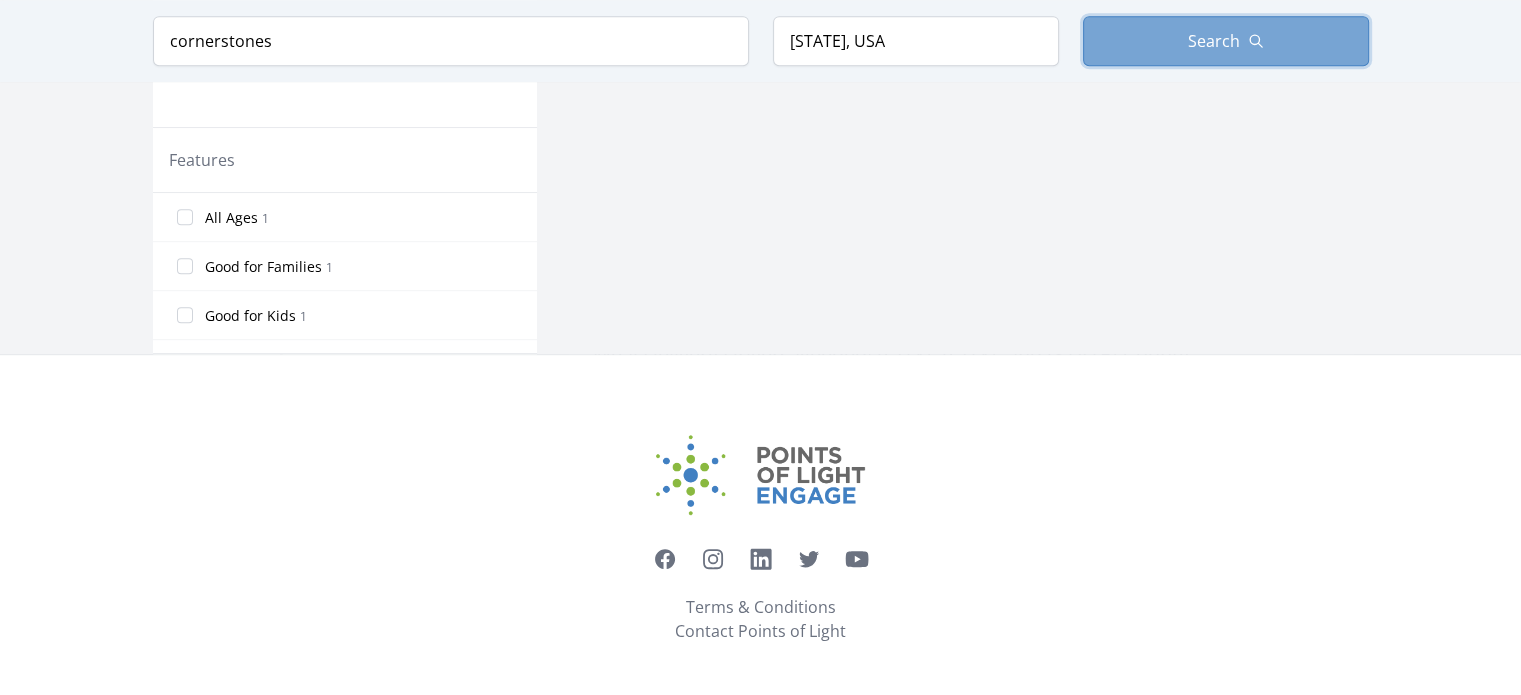 click on "Search" at bounding box center (1226, 41) 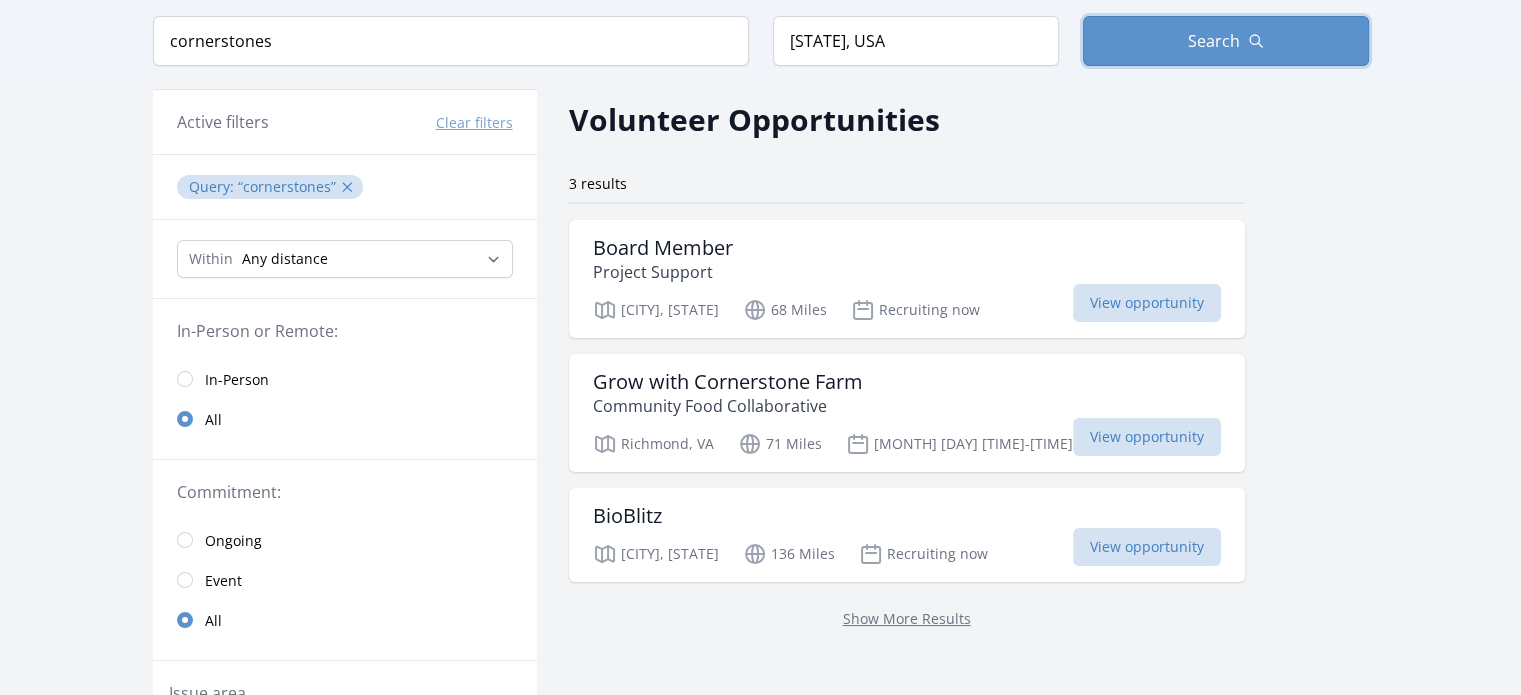 scroll, scrollTop: 0, scrollLeft: 0, axis: both 